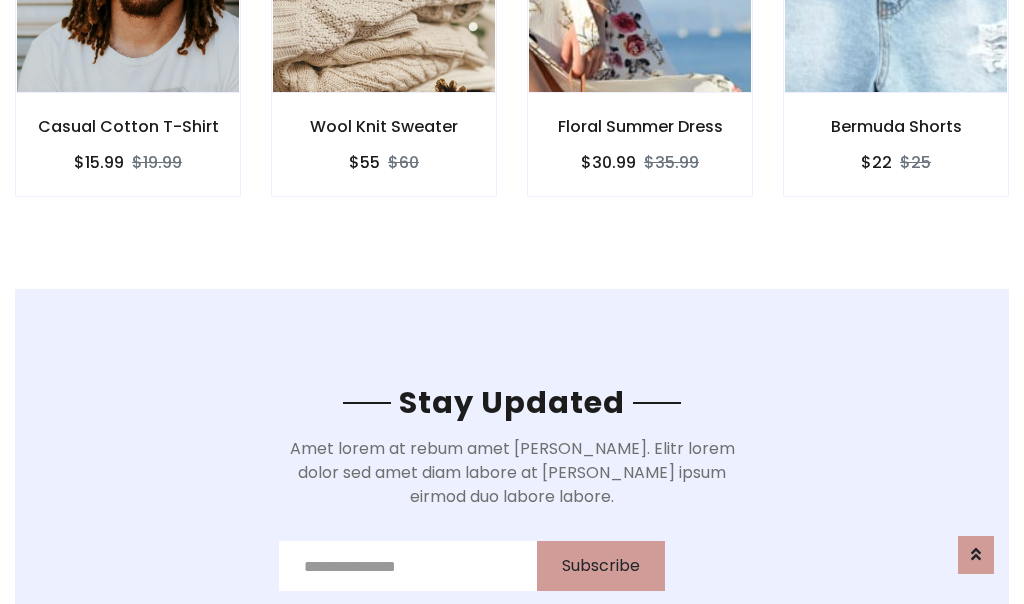 scroll, scrollTop: 3012, scrollLeft: 0, axis: vertical 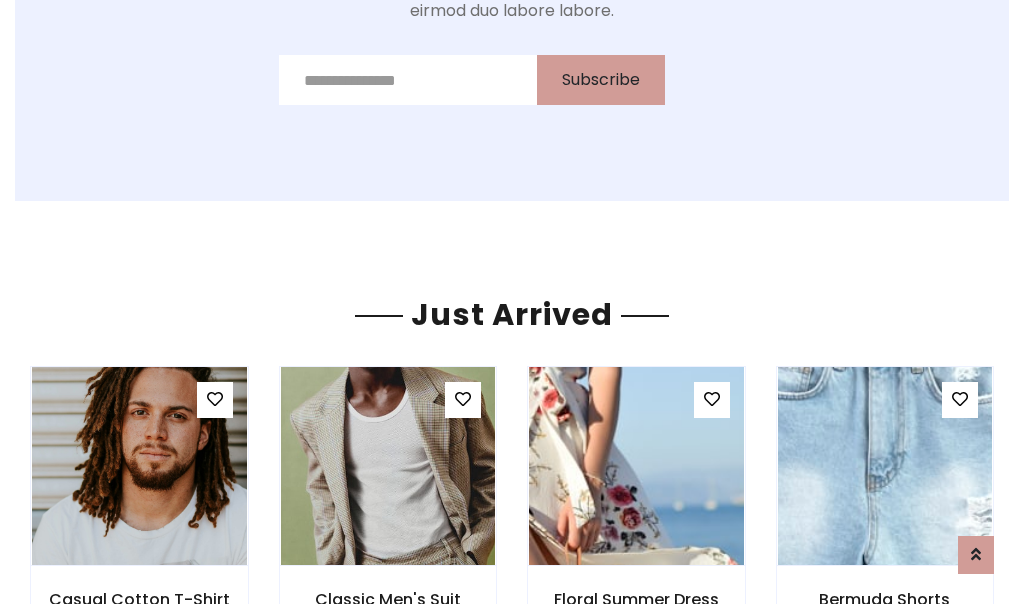click on "Floral Summer Dress
$30.99
$35.99" at bounding box center (640, -428) 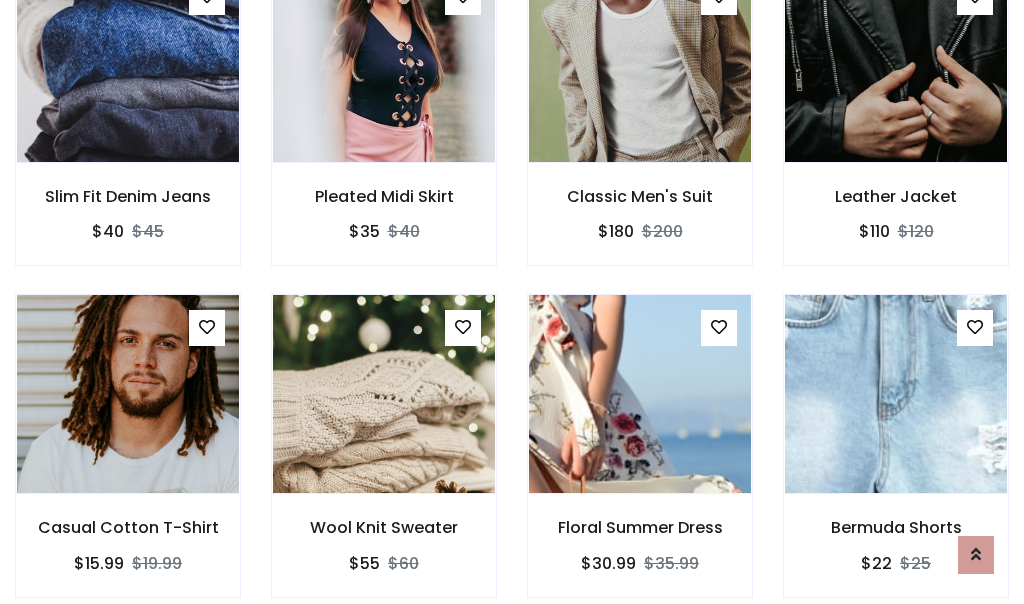 click on "Floral Summer Dress
$30.99
$35.99" at bounding box center (640, 459) 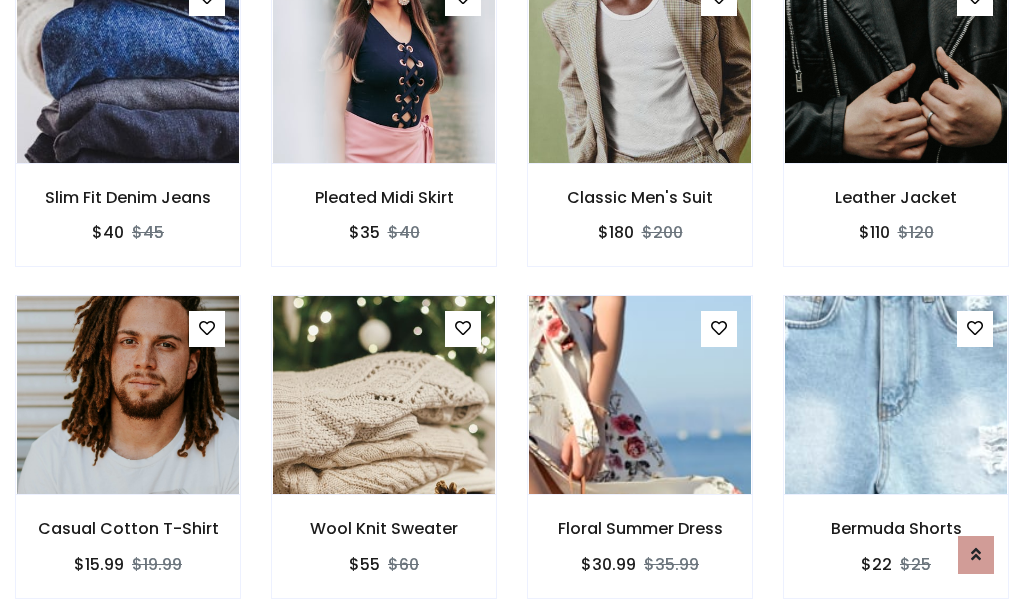 click on "Floral Summer Dress
$30.99
$35.99" at bounding box center [640, 460] 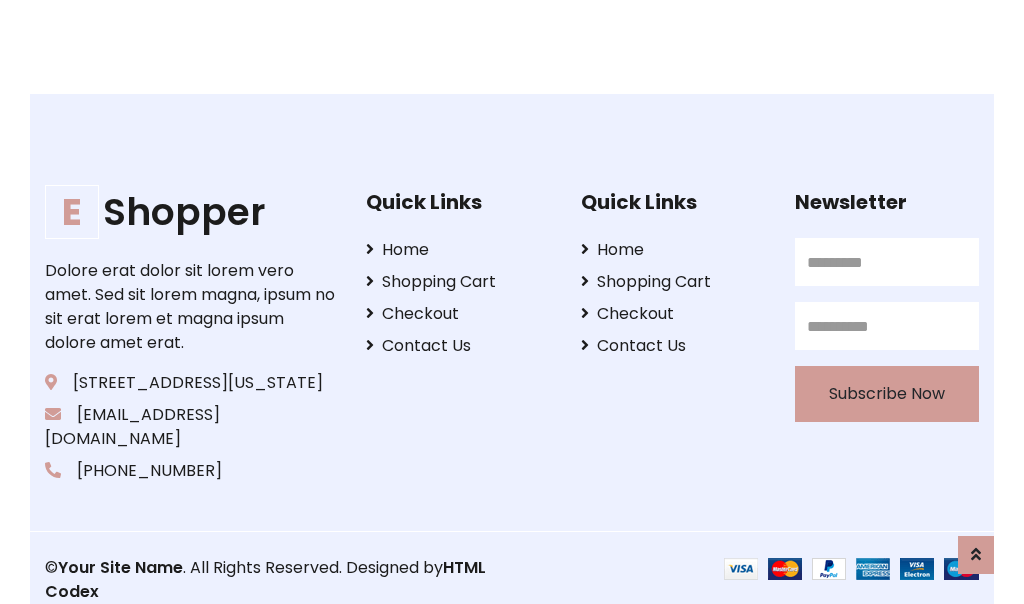 scroll, scrollTop: 3807, scrollLeft: 0, axis: vertical 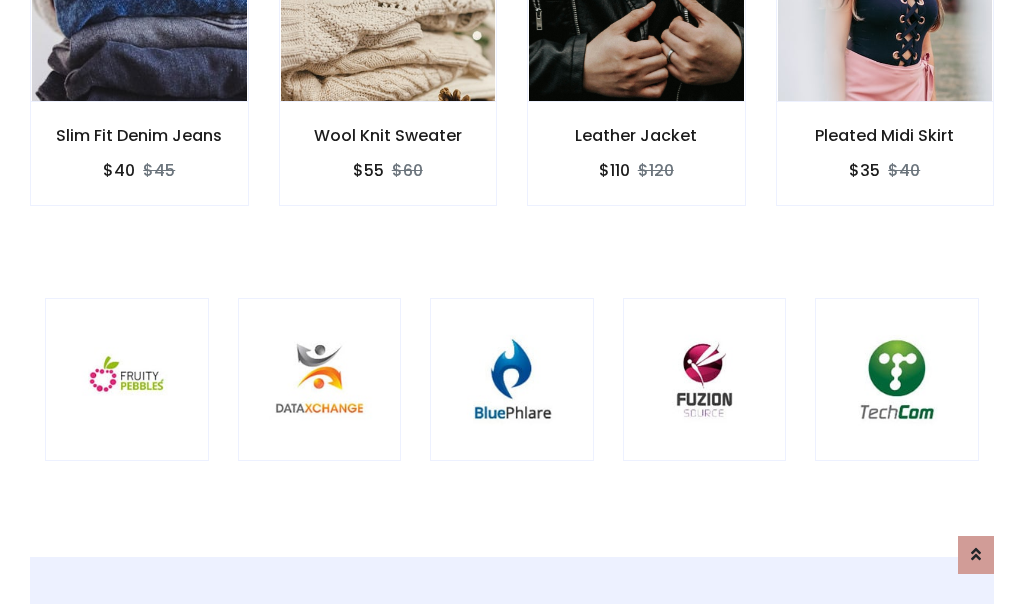 click at bounding box center [512, 380] 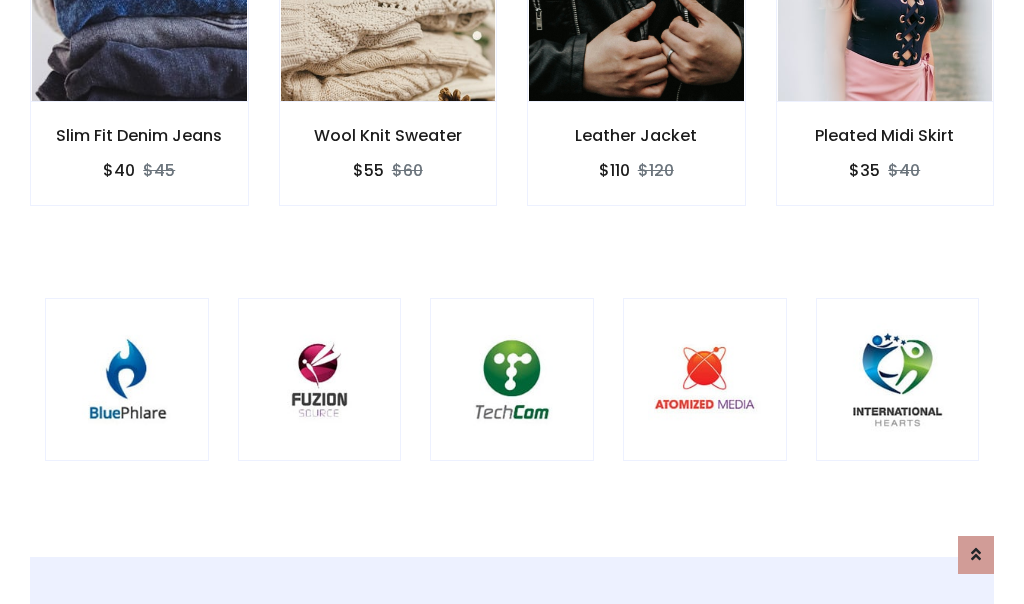 click at bounding box center [512, 380] 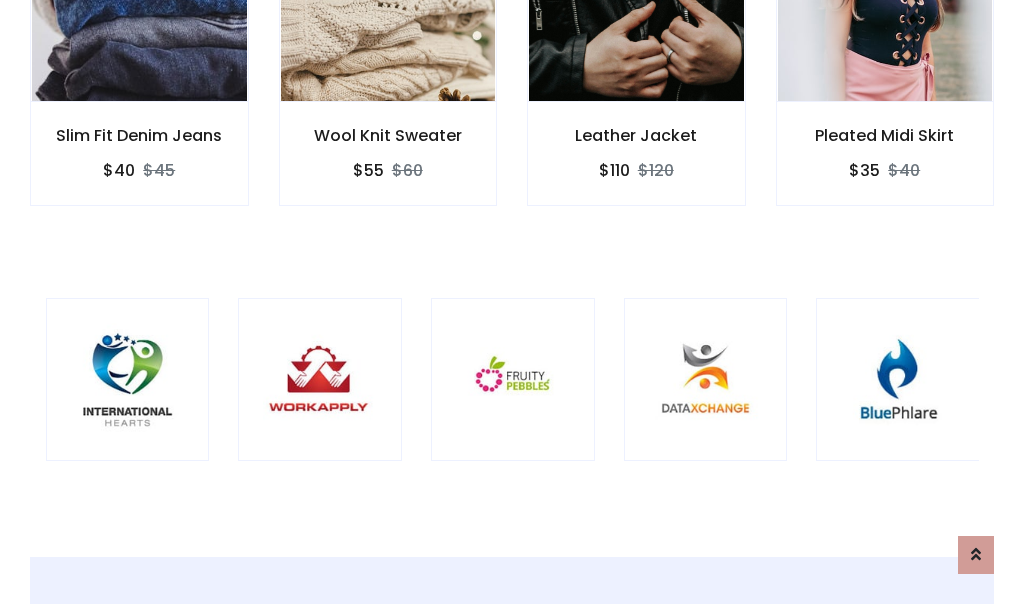 scroll, scrollTop: 0, scrollLeft: 0, axis: both 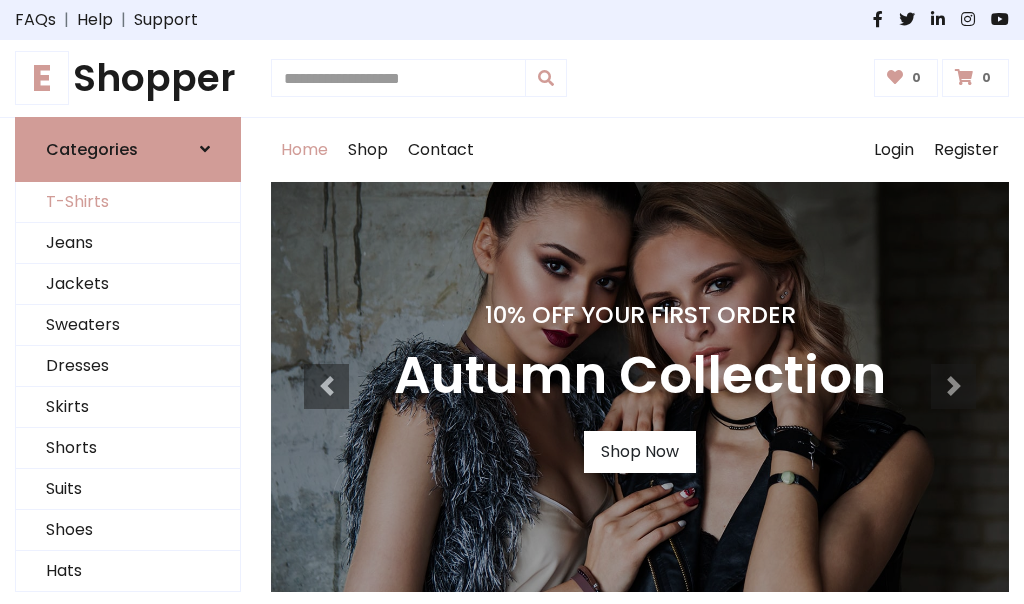 click on "T-Shirts" at bounding box center [128, 202] 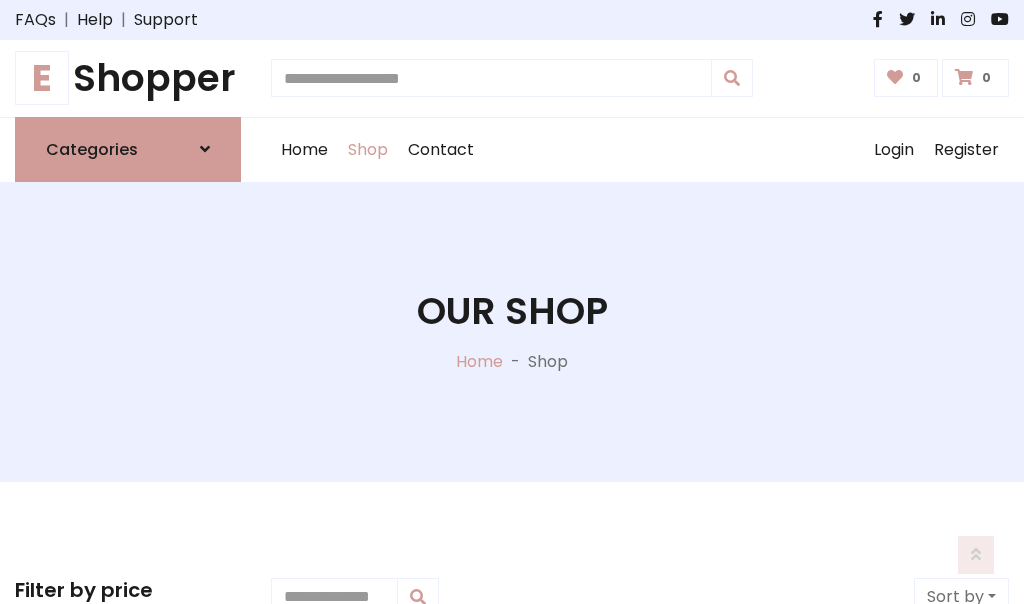 scroll, scrollTop: 802, scrollLeft: 0, axis: vertical 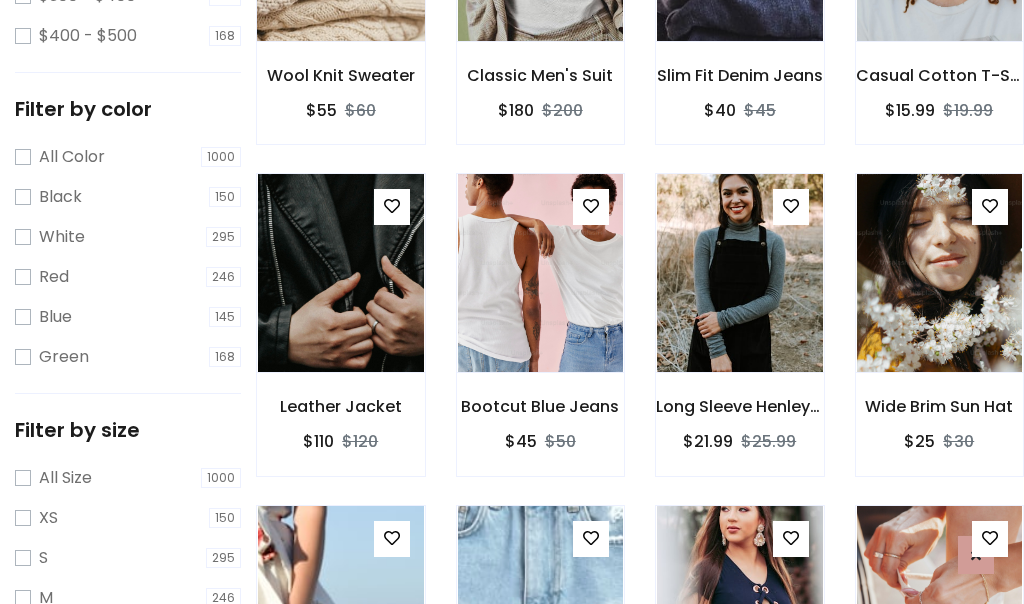 click at bounding box center (340, -58) 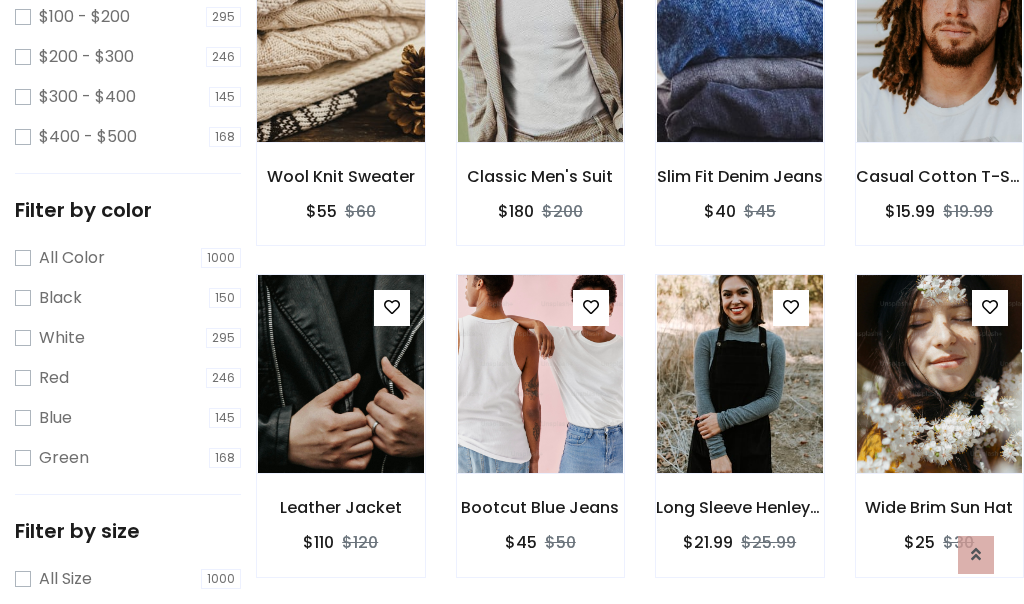 scroll, scrollTop: 0, scrollLeft: 0, axis: both 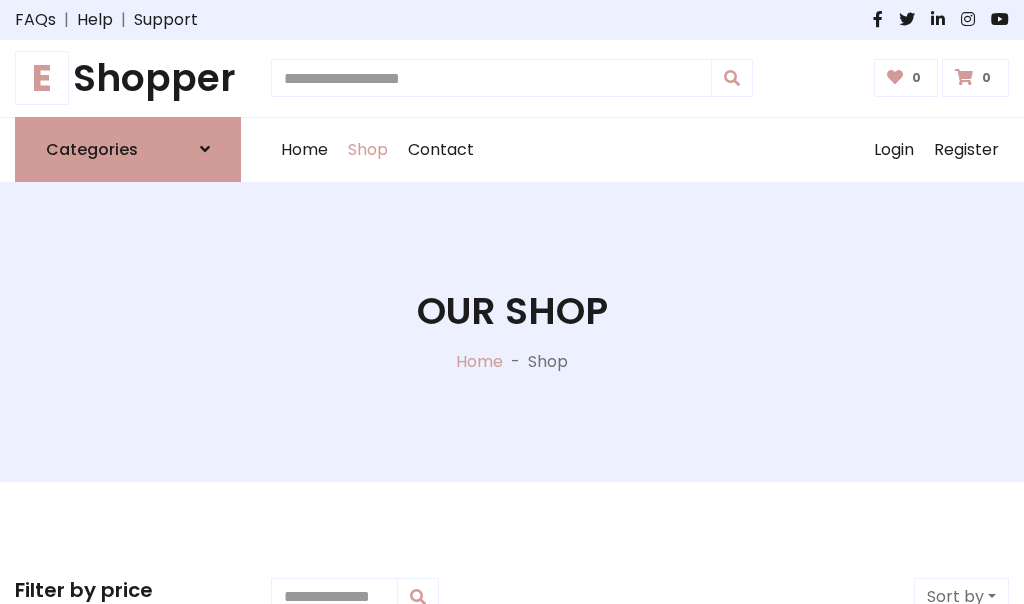 click on "E Shopper" at bounding box center [128, 78] 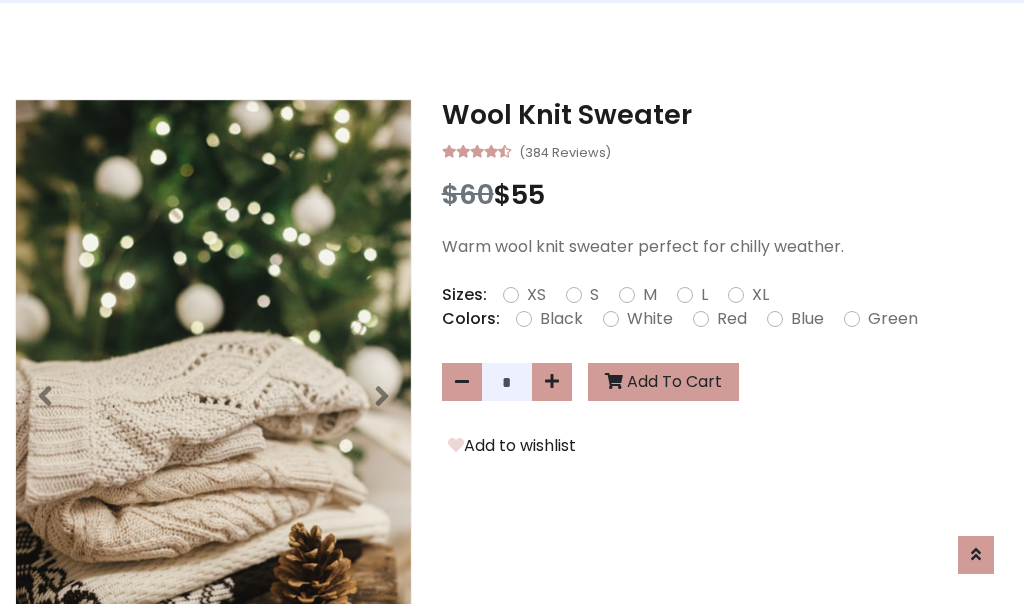 scroll, scrollTop: 0, scrollLeft: 0, axis: both 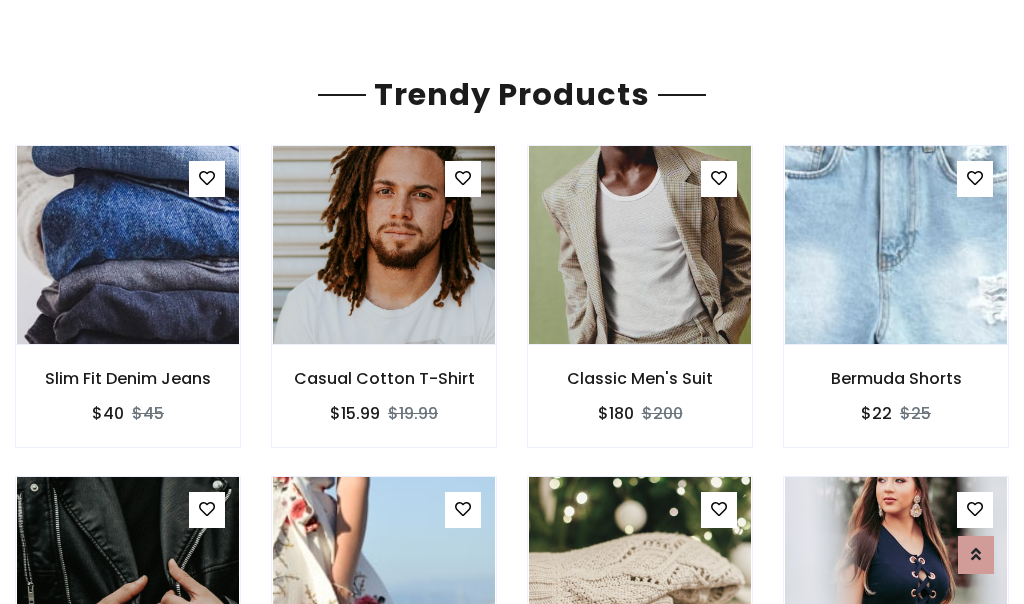click on "Shop" at bounding box center [368, -1793] 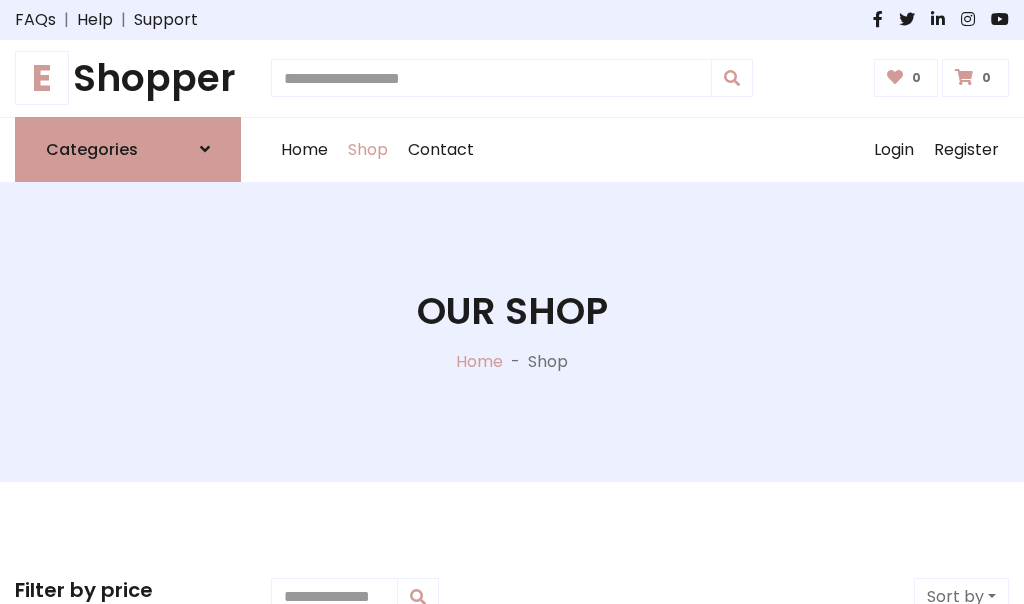 scroll, scrollTop: 0, scrollLeft: 0, axis: both 